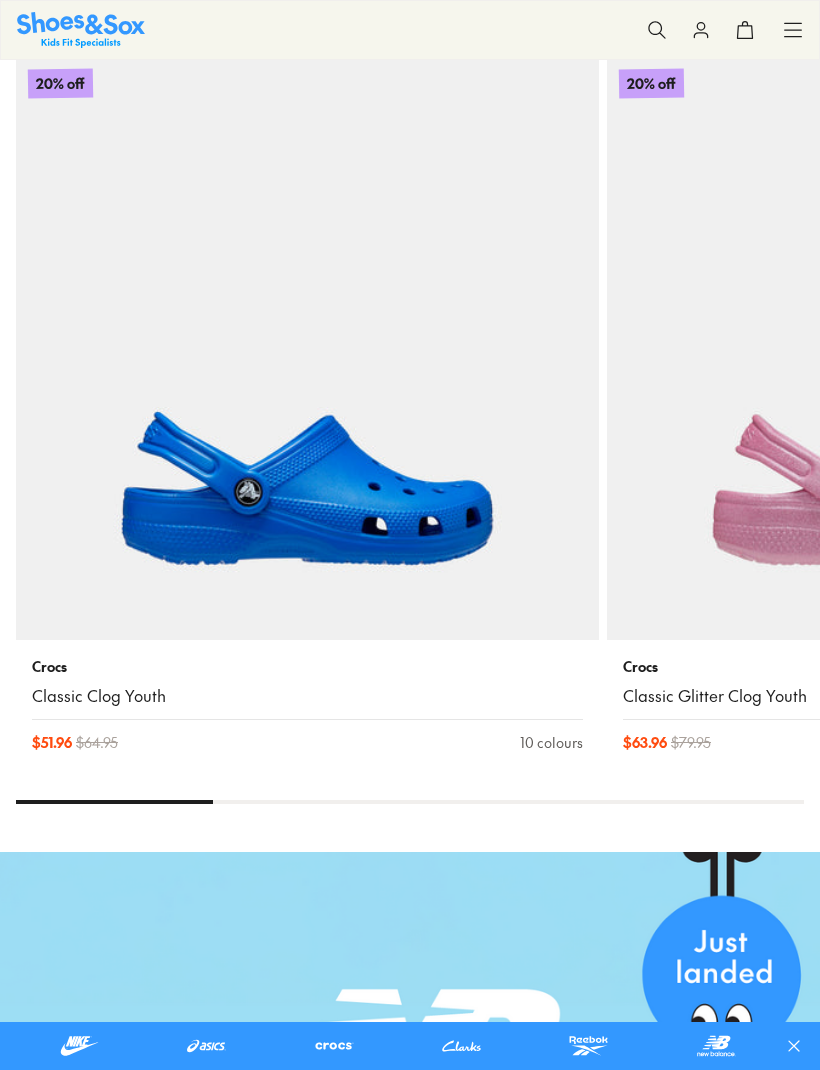 scroll, scrollTop: 1060, scrollLeft: 0, axis: vertical 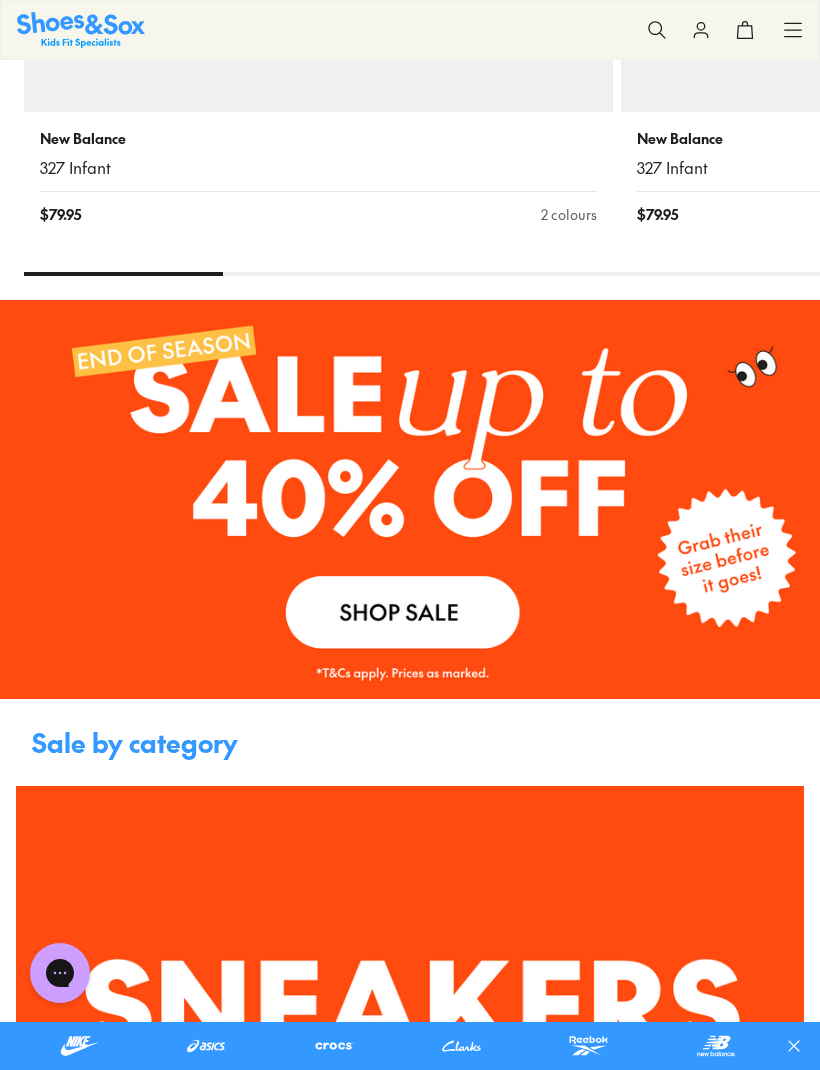 click at bounding box center (410, 499) 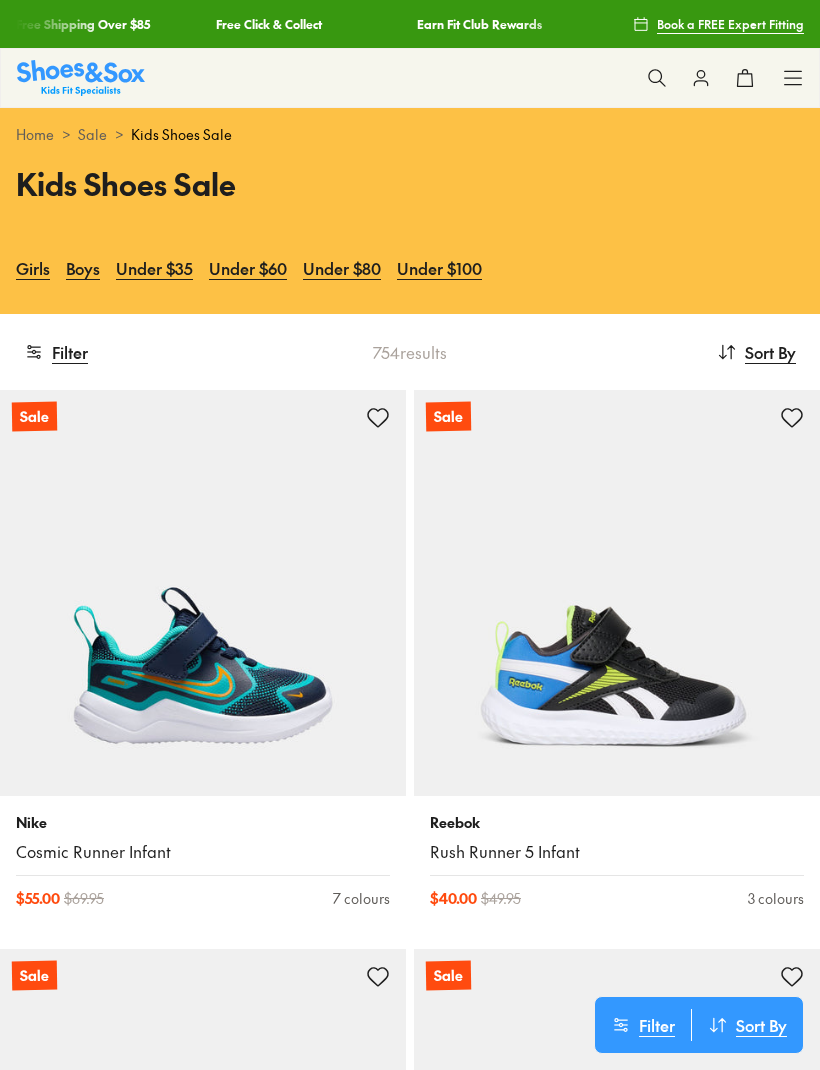 scroll, scrollTop: 0, scrollLeft: 0, axis: both 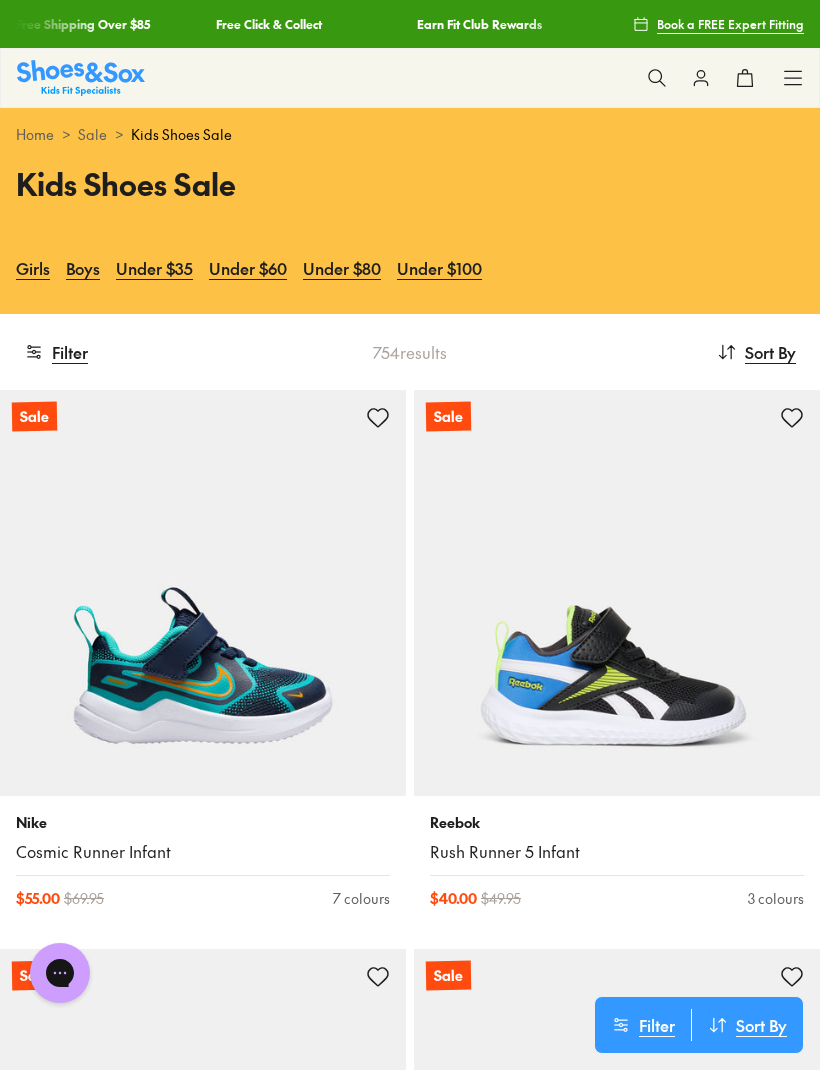 click on "Boys" at bounding box center [83, 268] 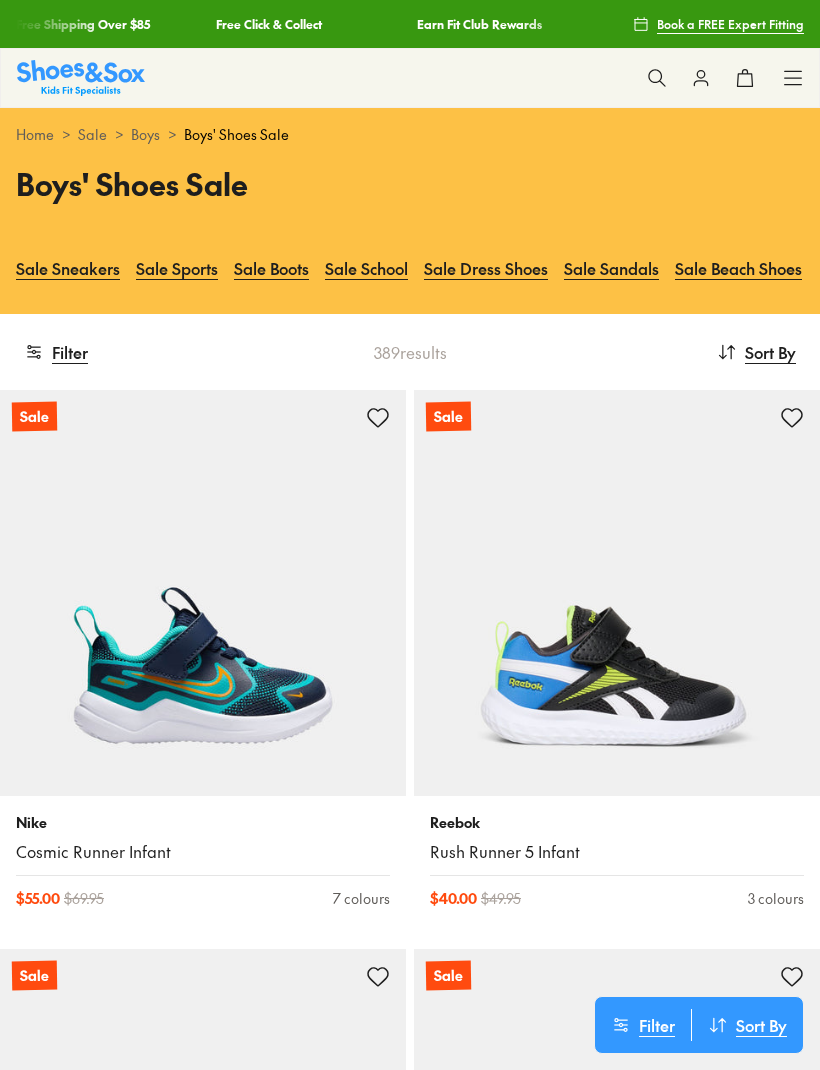 scroll, scrollTop: 0, scrollLeft: 0, axis: both 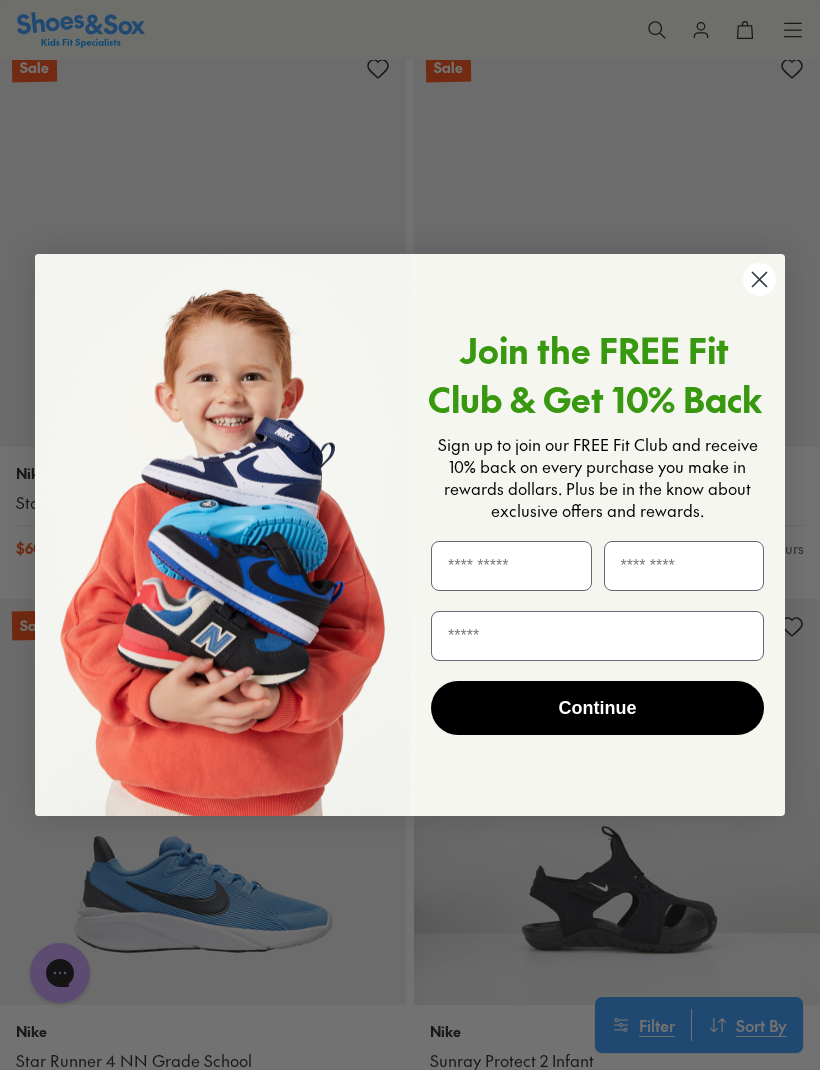 click 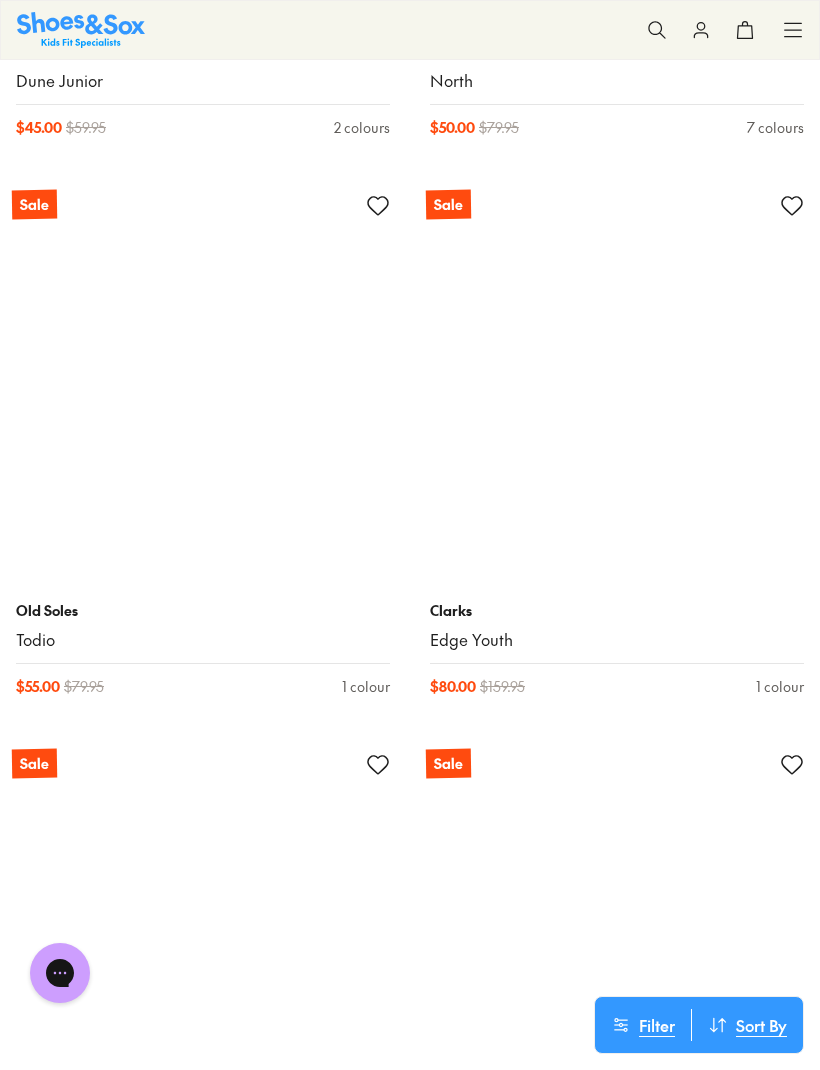 scroll, scrollTop: 21738, scrollLeft: 0, axis: vertical 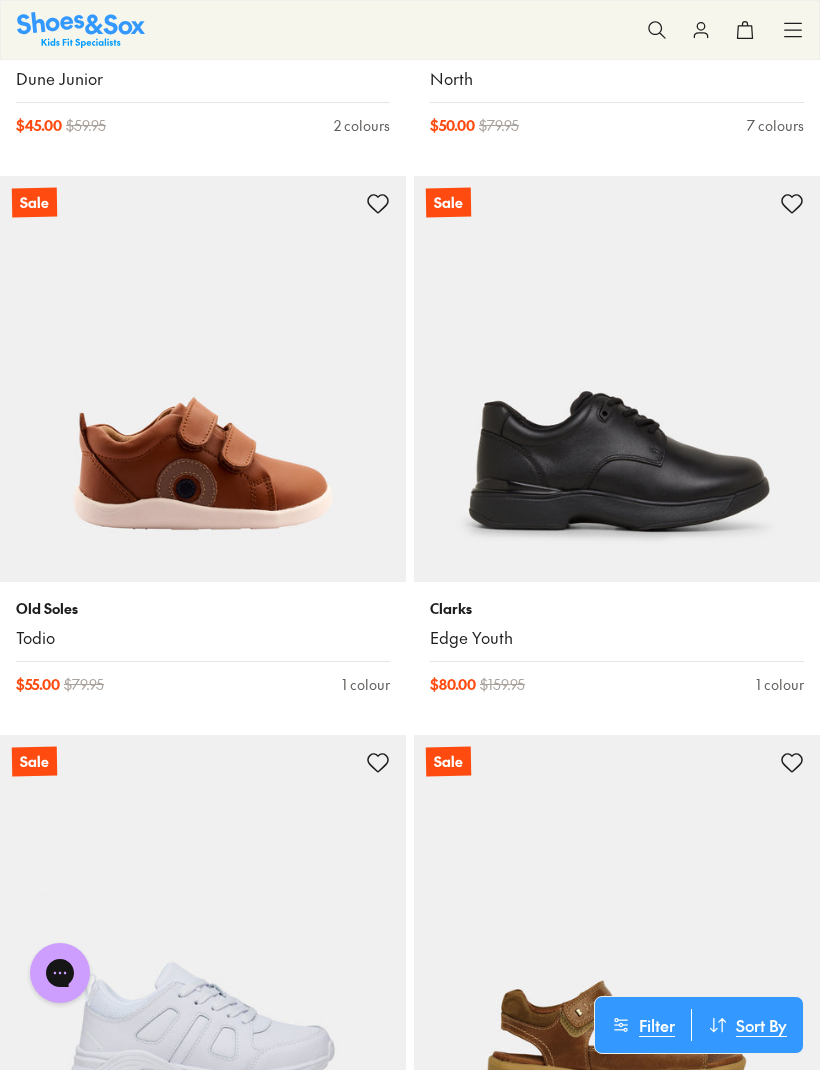 click on "Edge Youth" at bounding box center (617, 638) 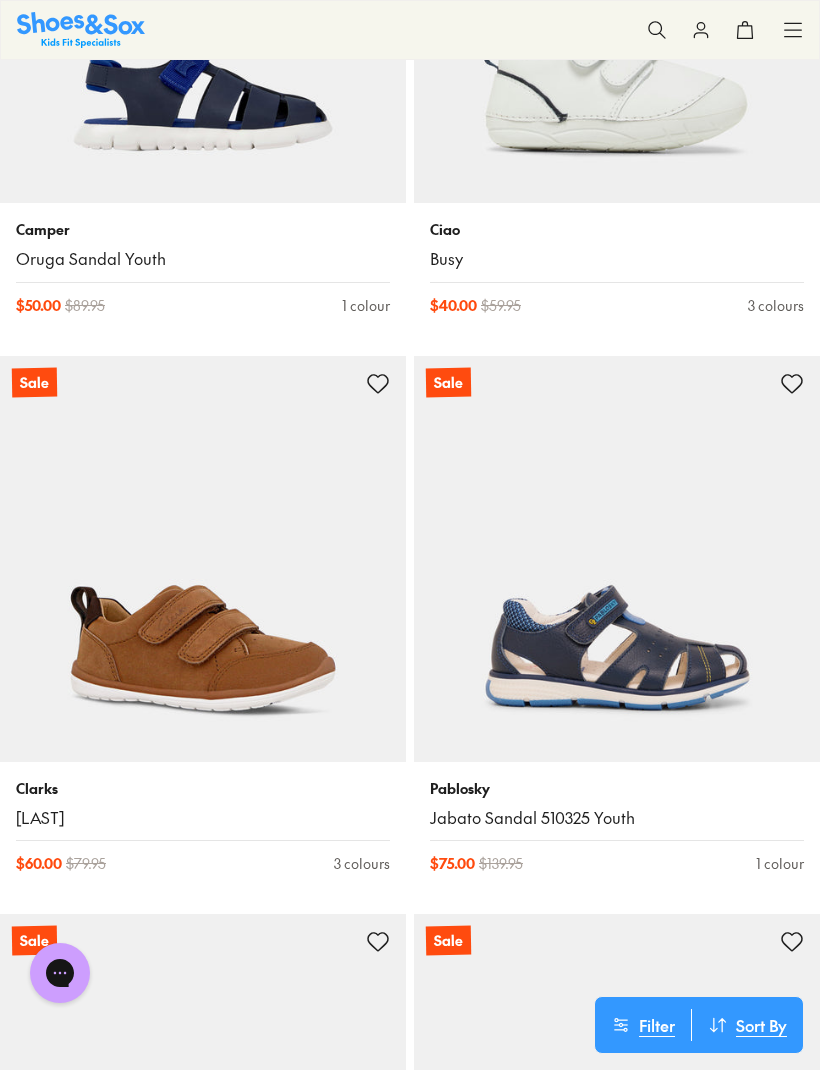 scroll, scrollTop: 25481, scrollLeft: 0, axis: vertical 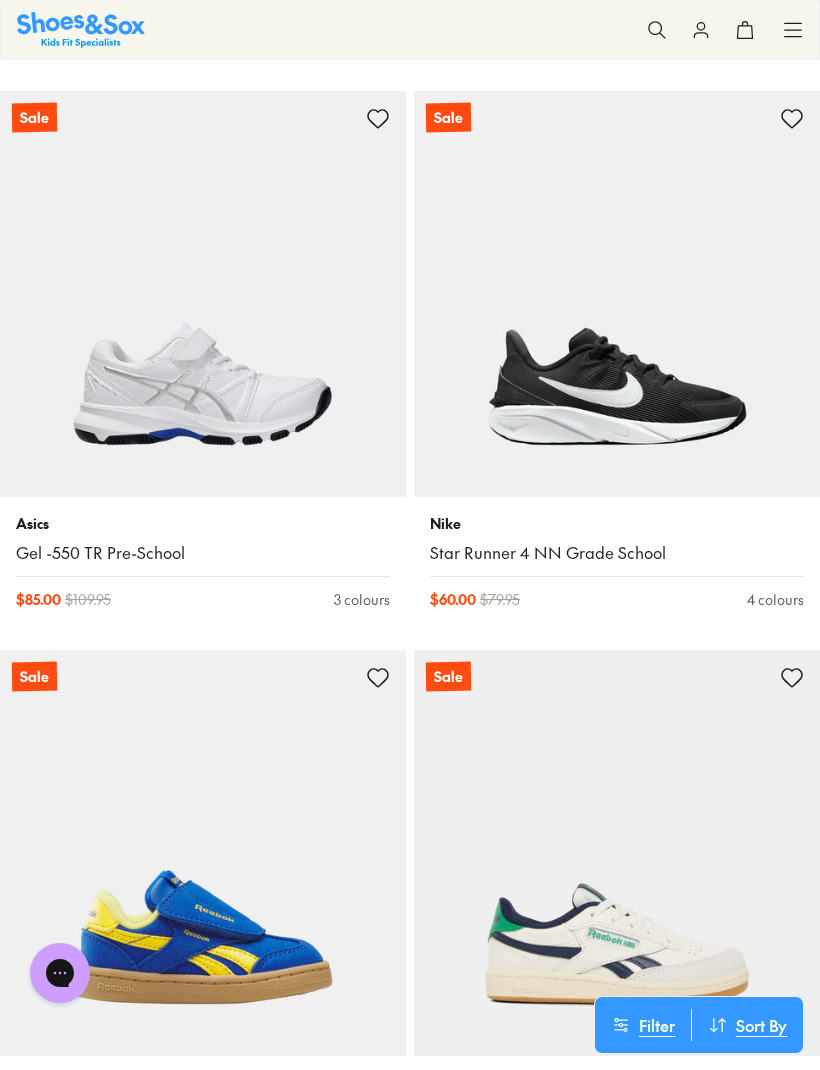 click on "Star Runner 4 NN Grade School" at bounding box center [617, 553] 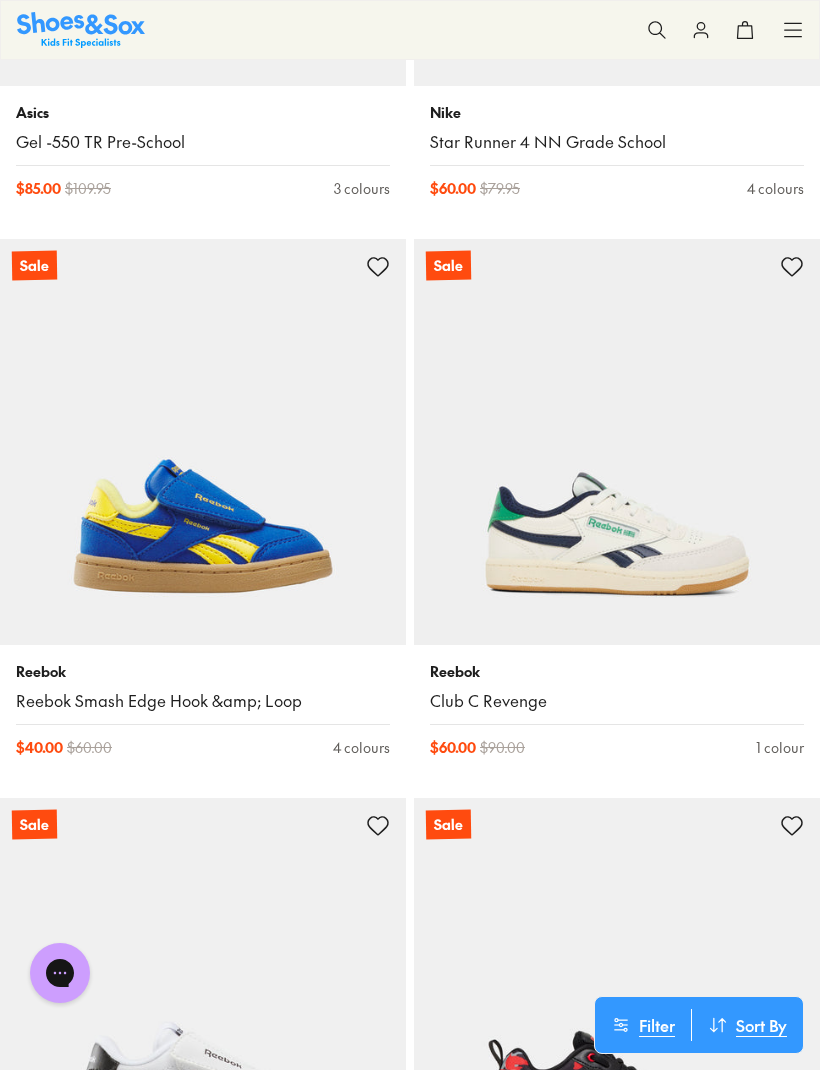 scroll, scrollTop: 35108, scrollLeft: 0, axis: vertical 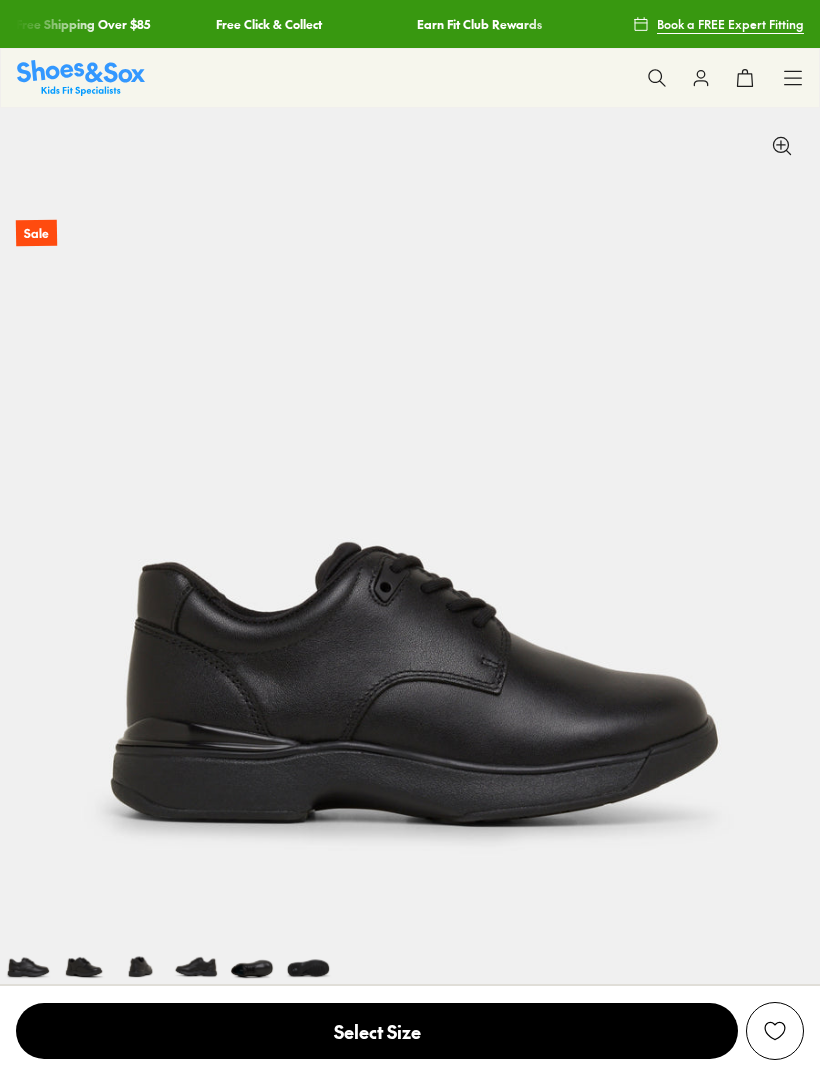 select on "*" 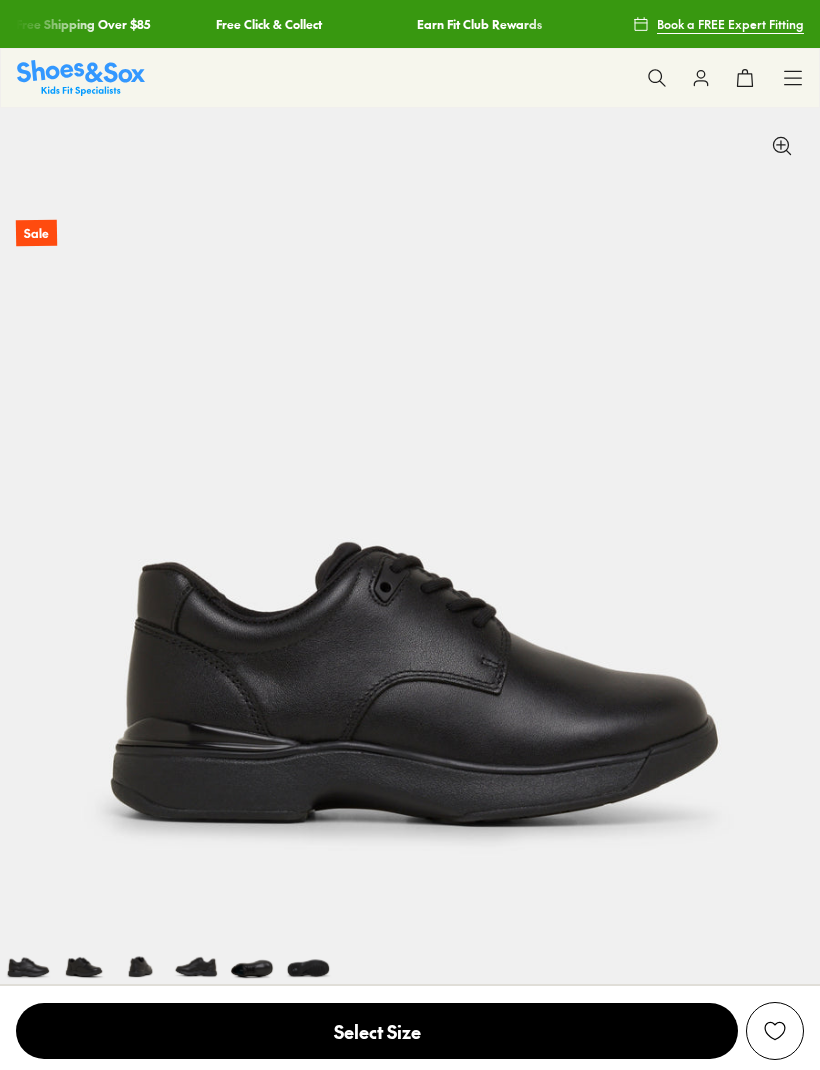 scroll, scrollTop: 0, scrollLeft: 0, axis: both 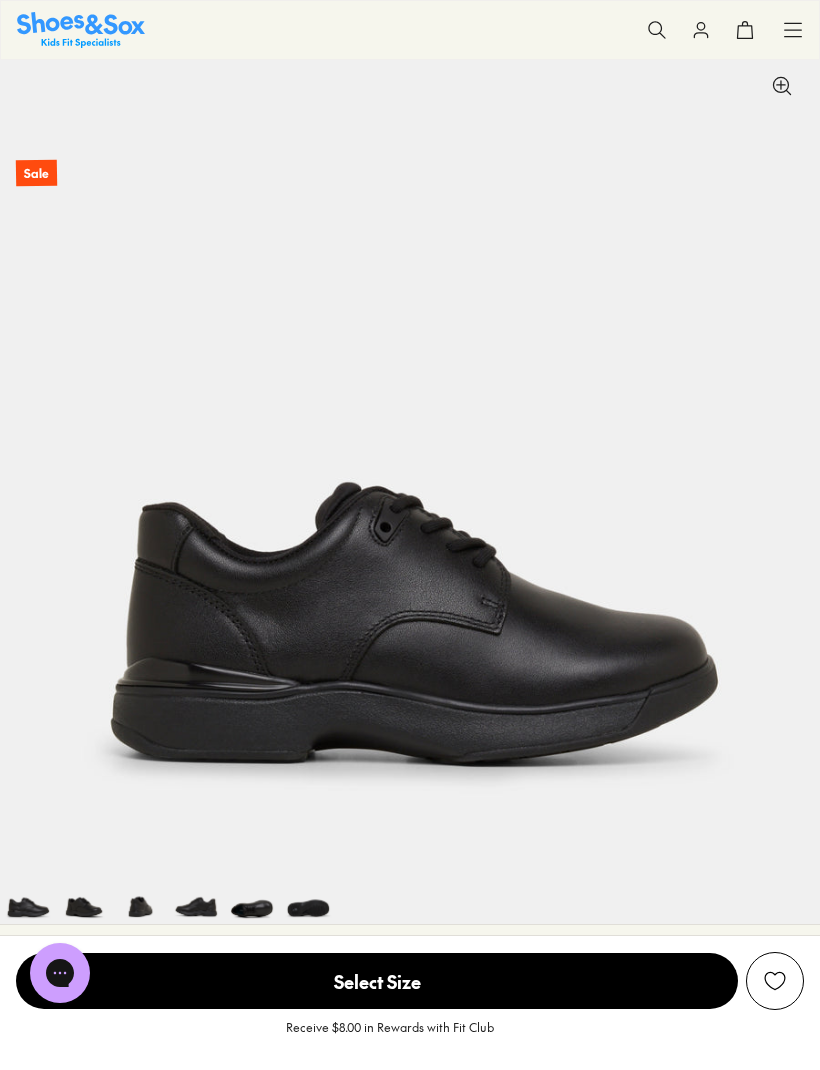 click at bounding box center (252, 896) 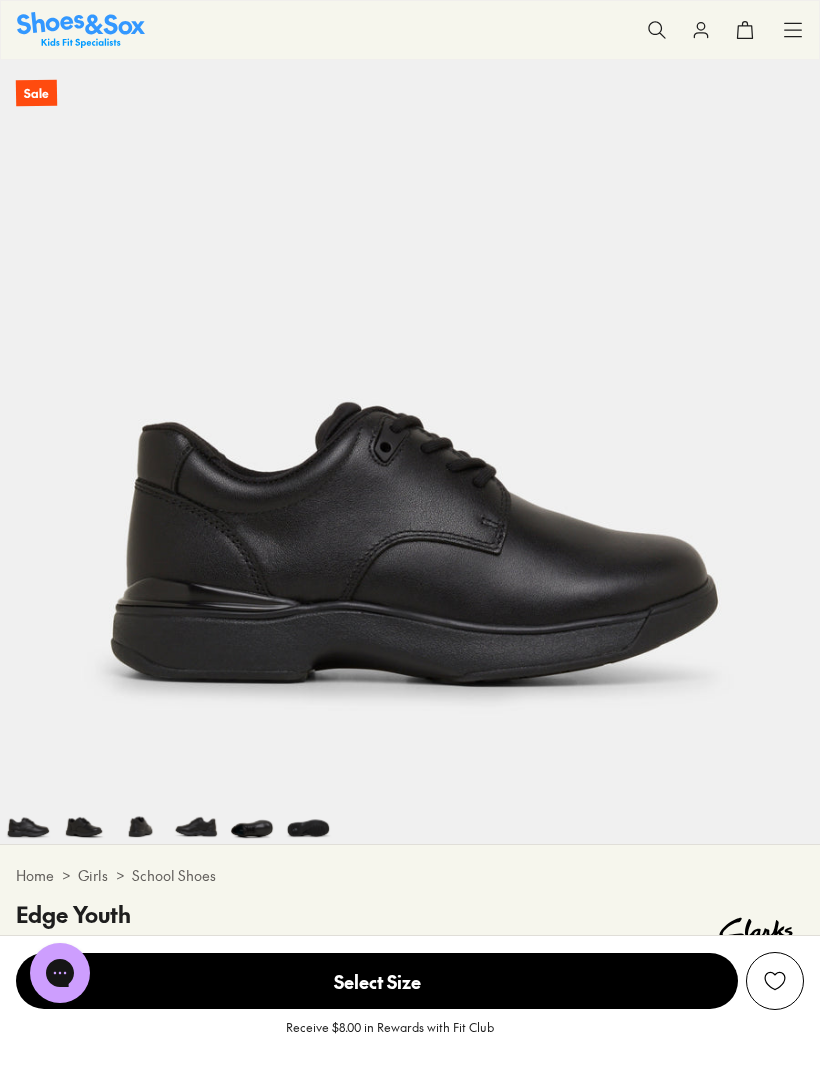 scroll, scrollTop: 0, scrollLeft: 2920, axis: horizontal 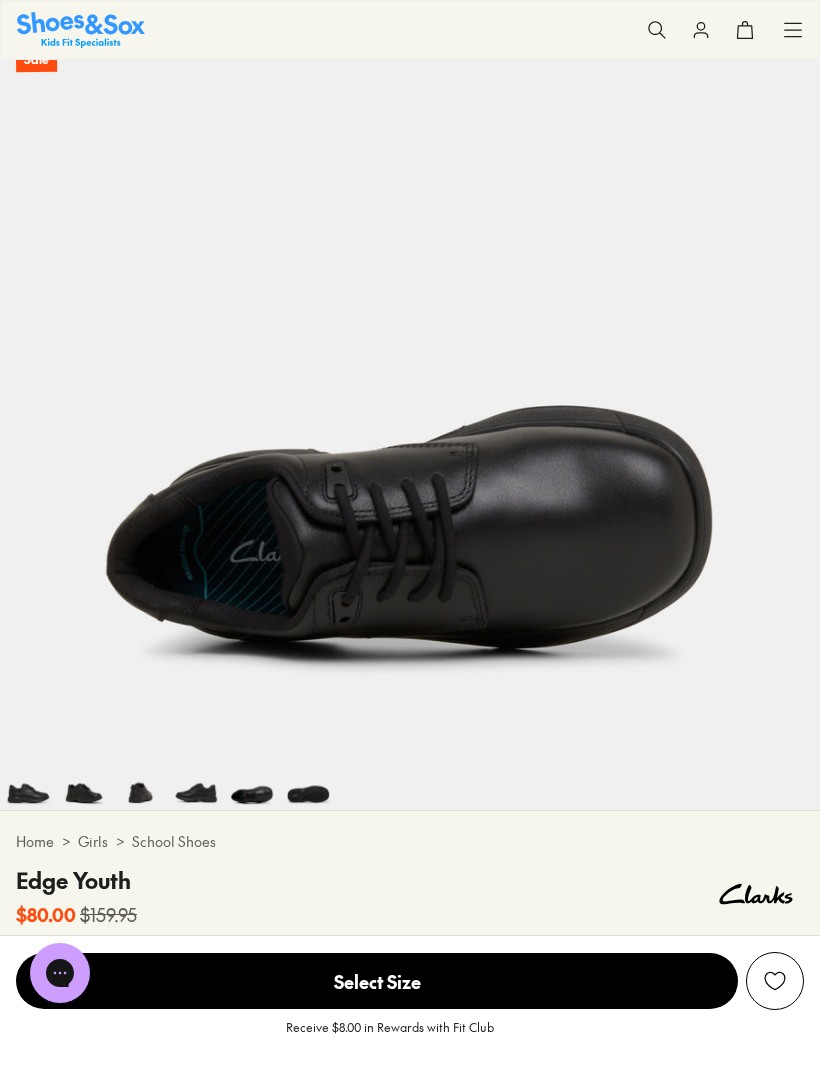 click at bounding box center [308, 782] 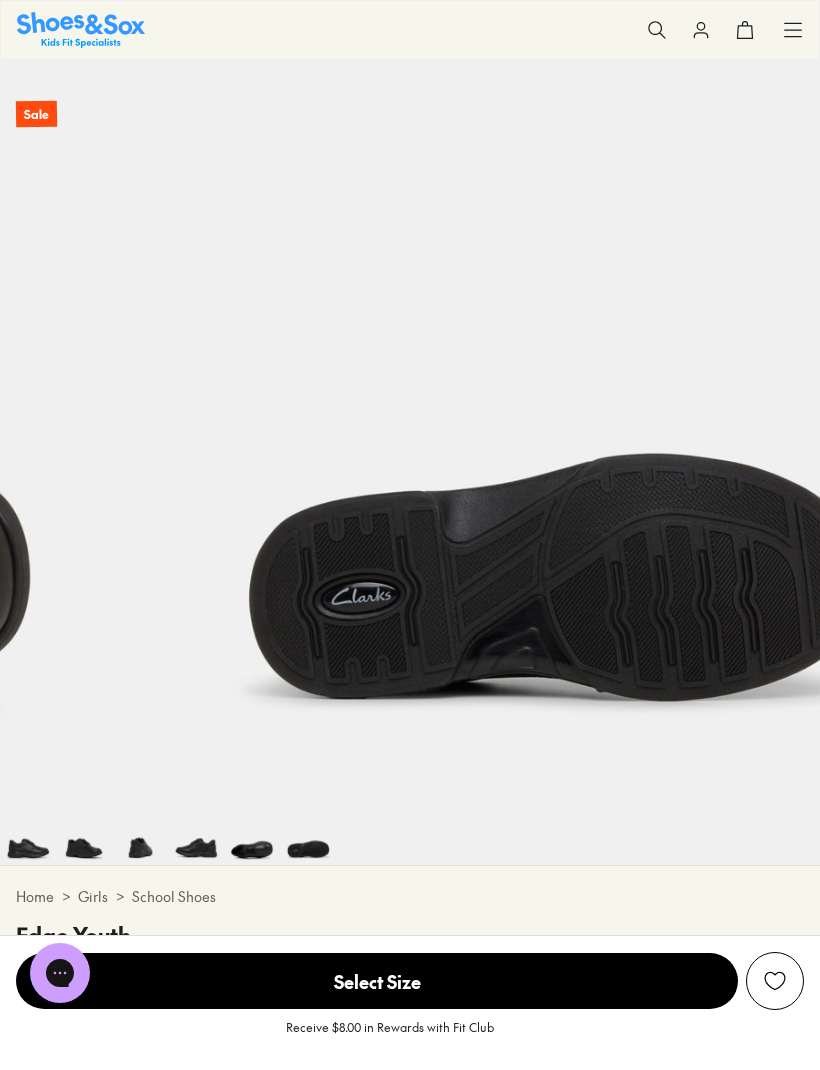 scroll, scrollTop: 0, scrollLeft: 4100, axis: horizontal 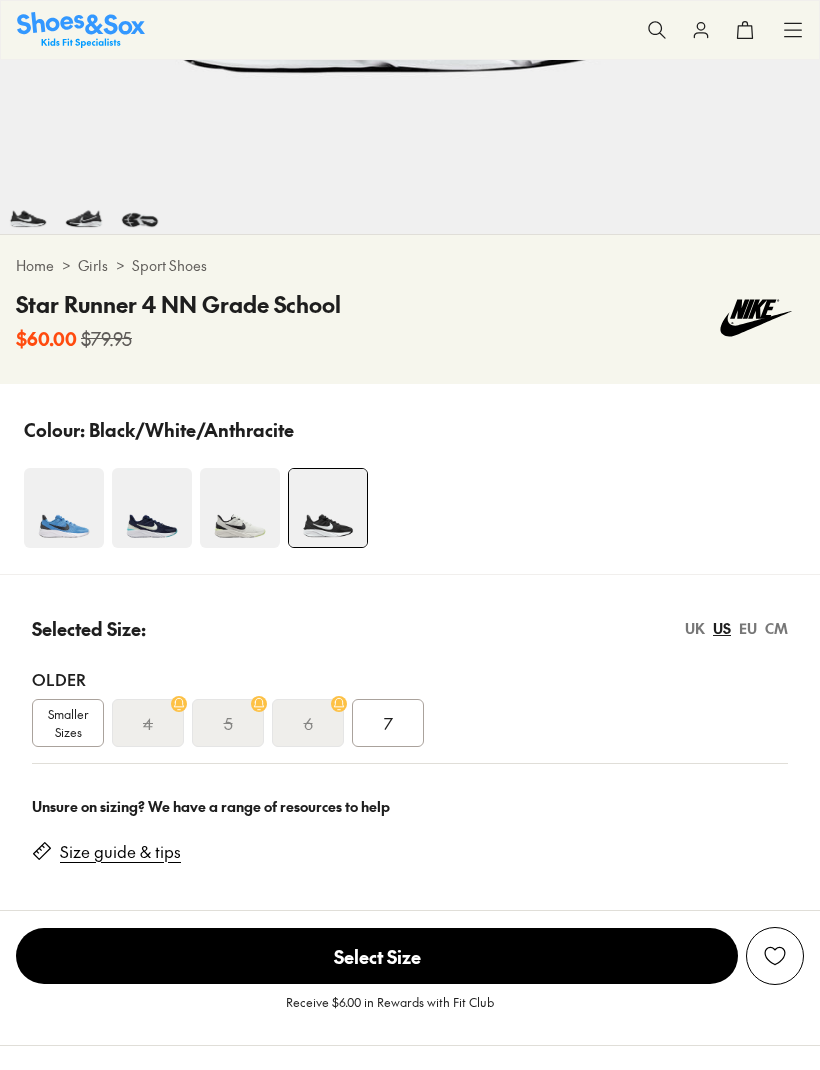 select on "*" 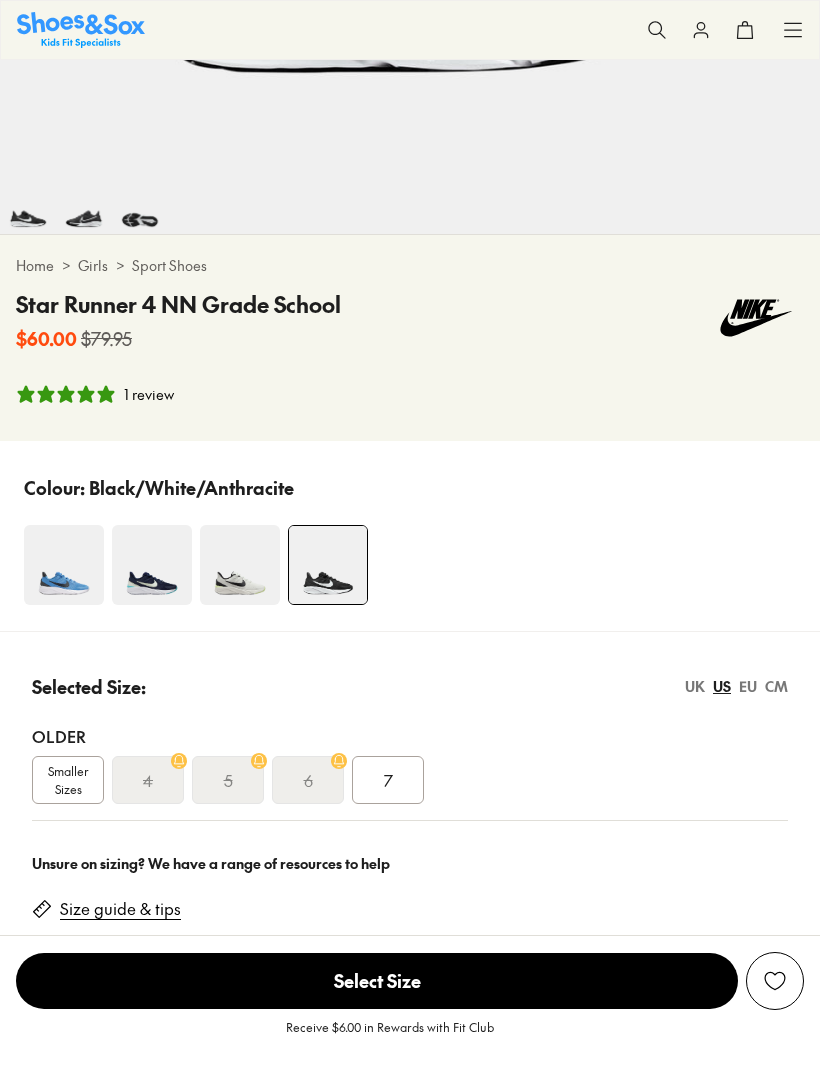 scroll, scrollTop: 0, scrollLeft: 0, axis: both 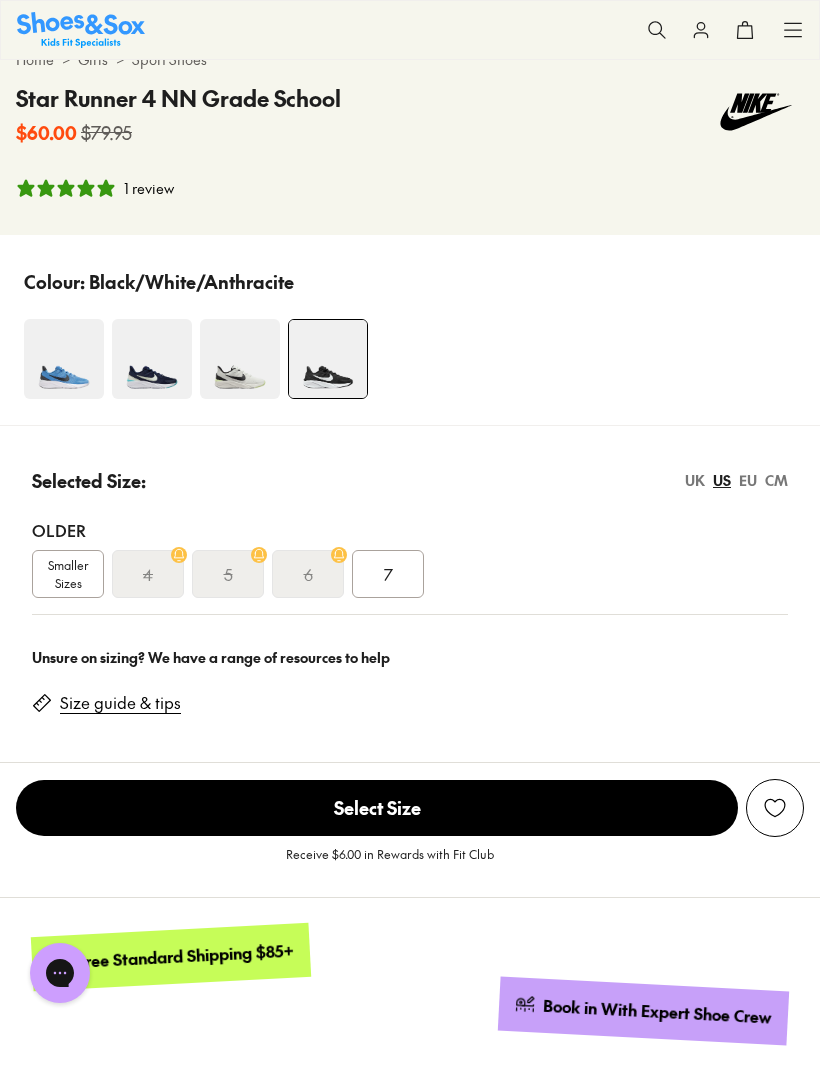 click on "Size guide & tips" at bounding box center [120, 703] 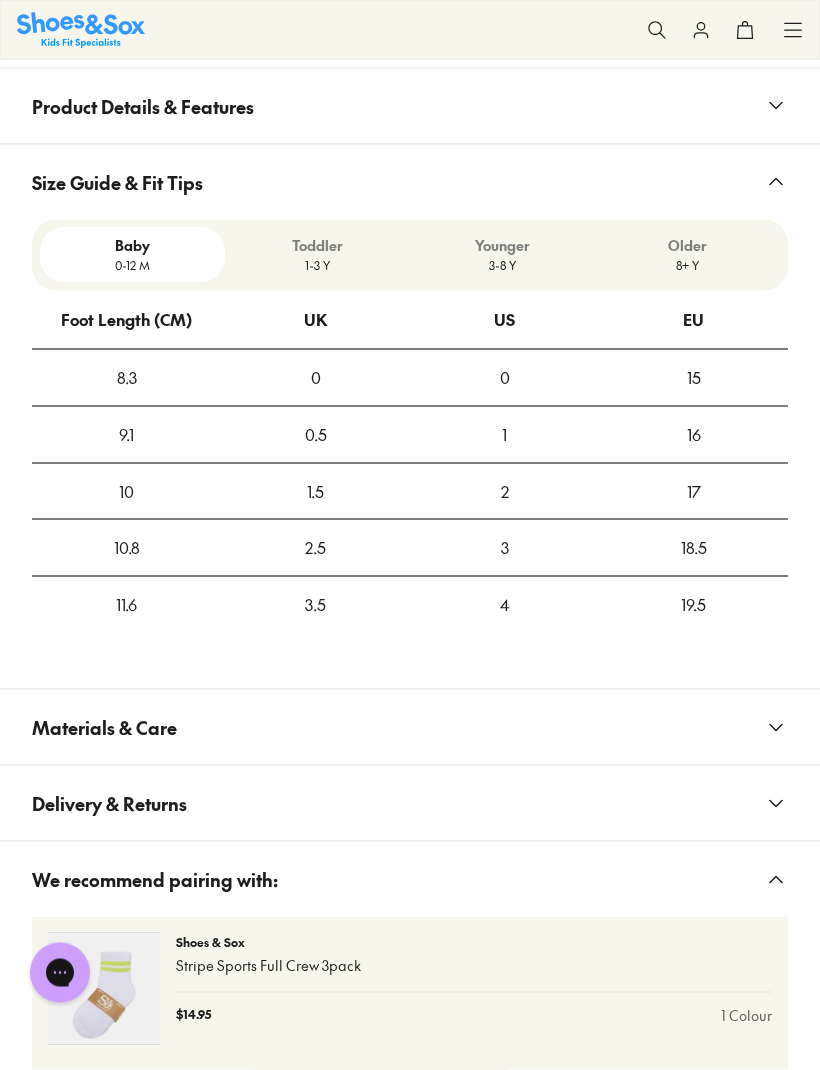 scroll, scrollTop: 2255, scrollLeft: 0, axis: vertical 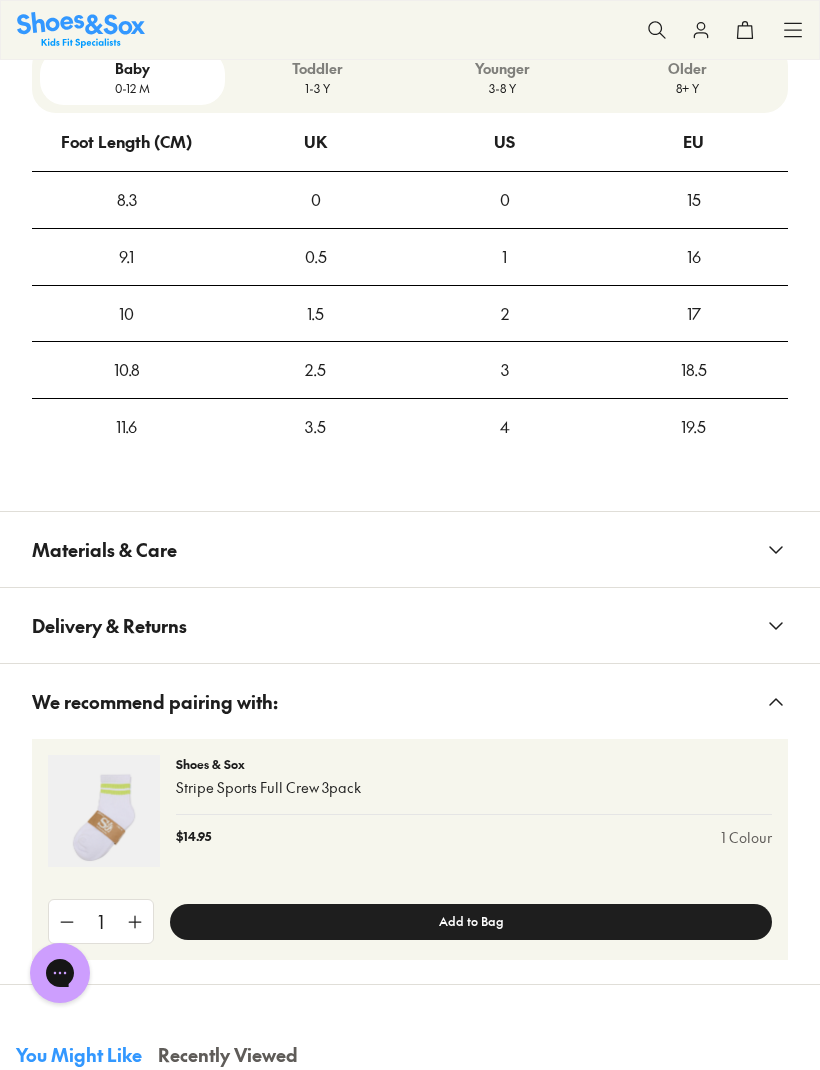 click on "Older" at bounding box center (687, 68) 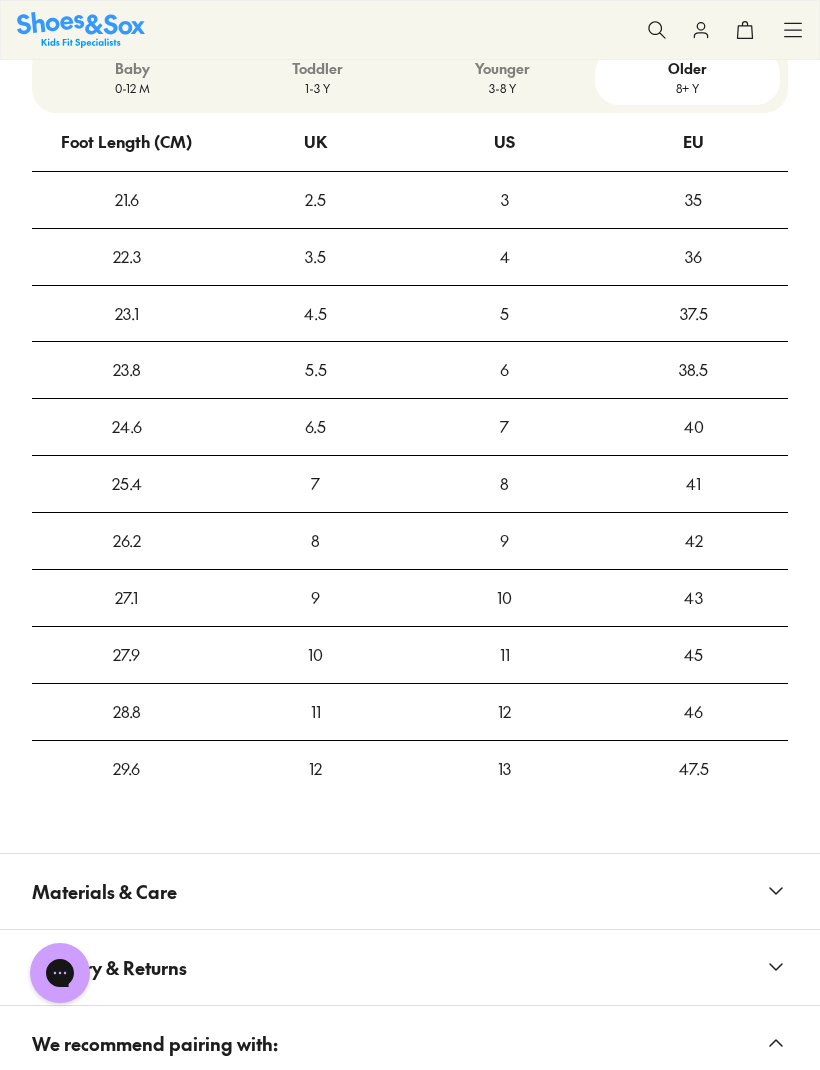 click on "Older" at bounding box center (687, 68) 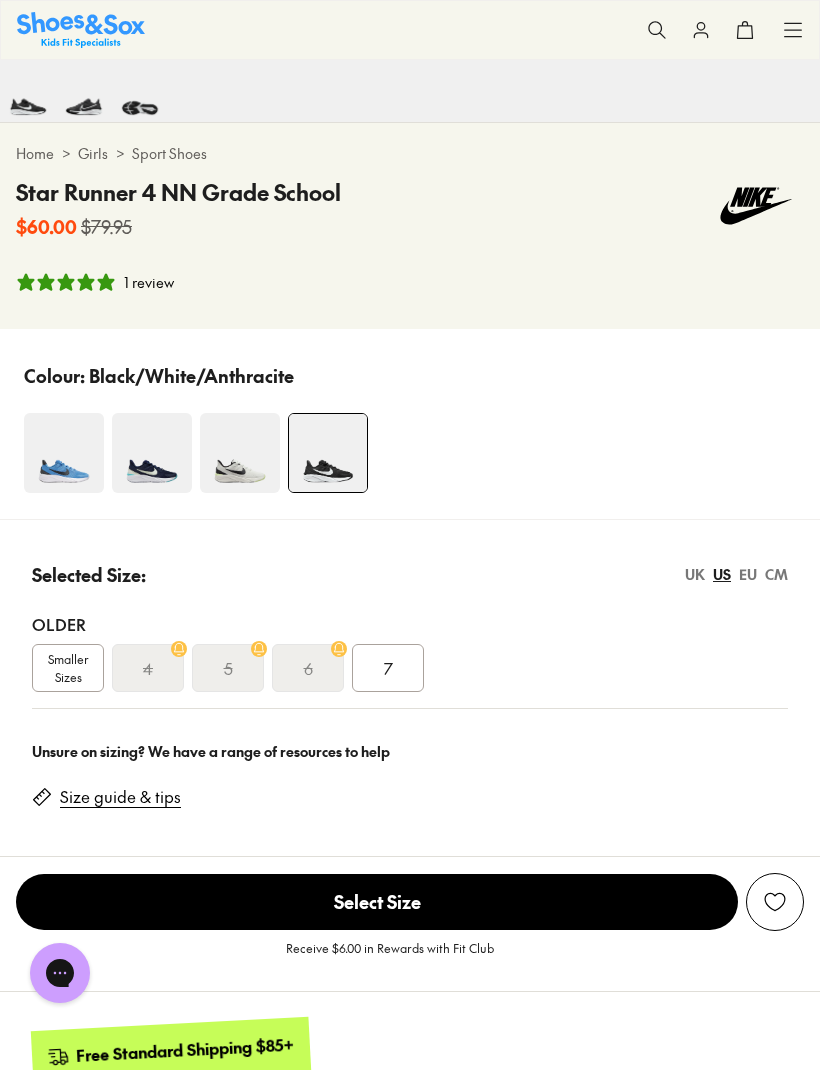 scroll, scrollTop: 860, scrollLeft: 0, axis: vertical 